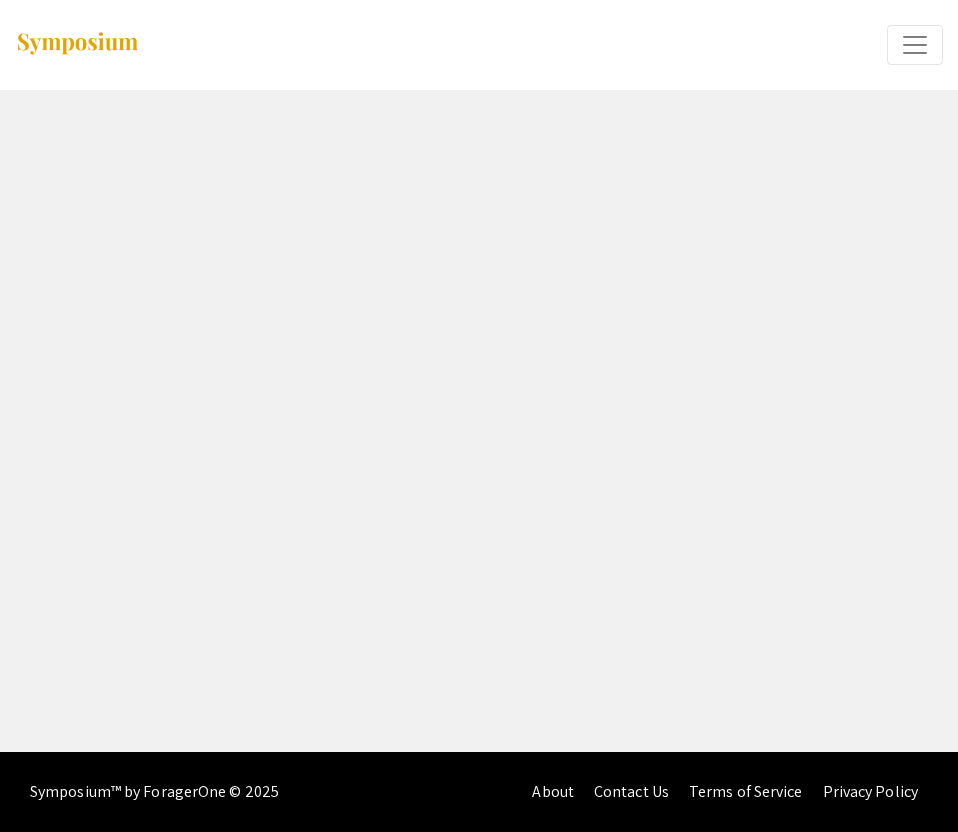 scroll, scrollTop: 0, scrollLeft: 0, axis: both 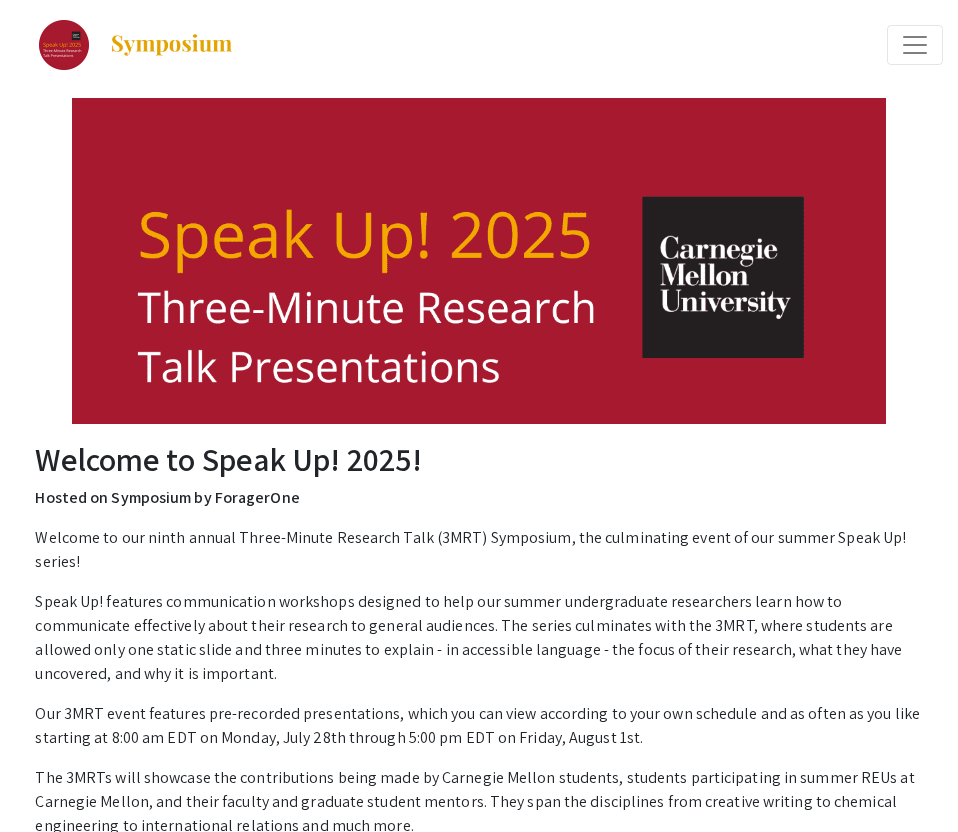 click at bounding box center [915, 45] 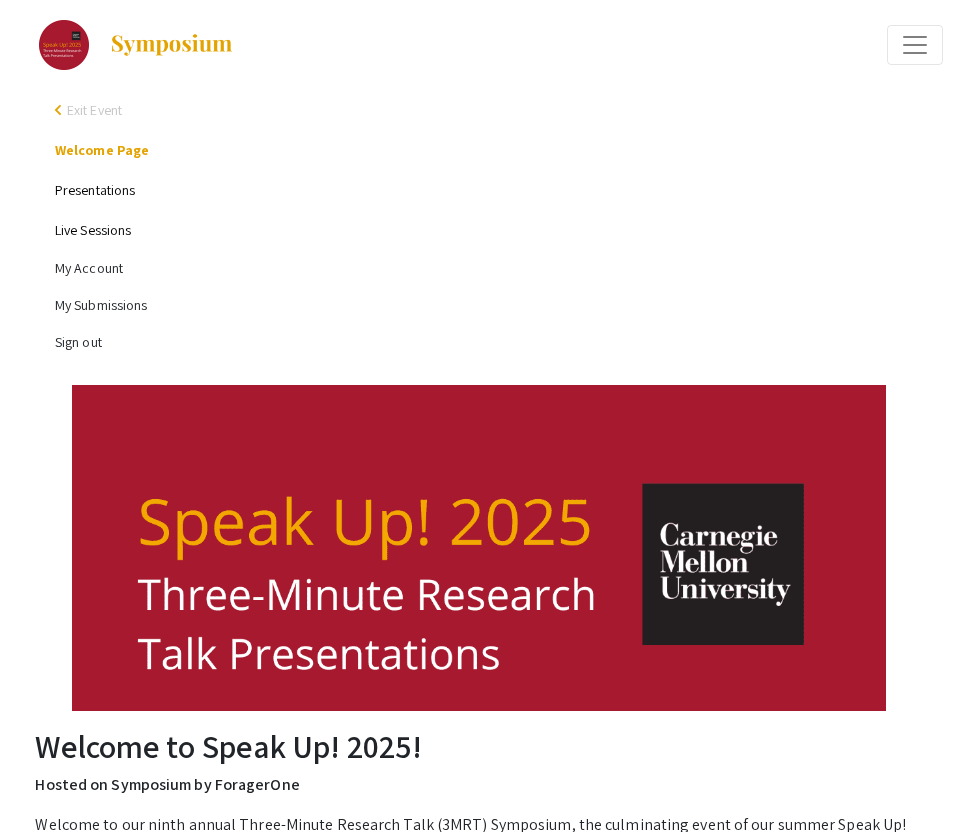 click on "Presentations" at bounding box center (95, 190) 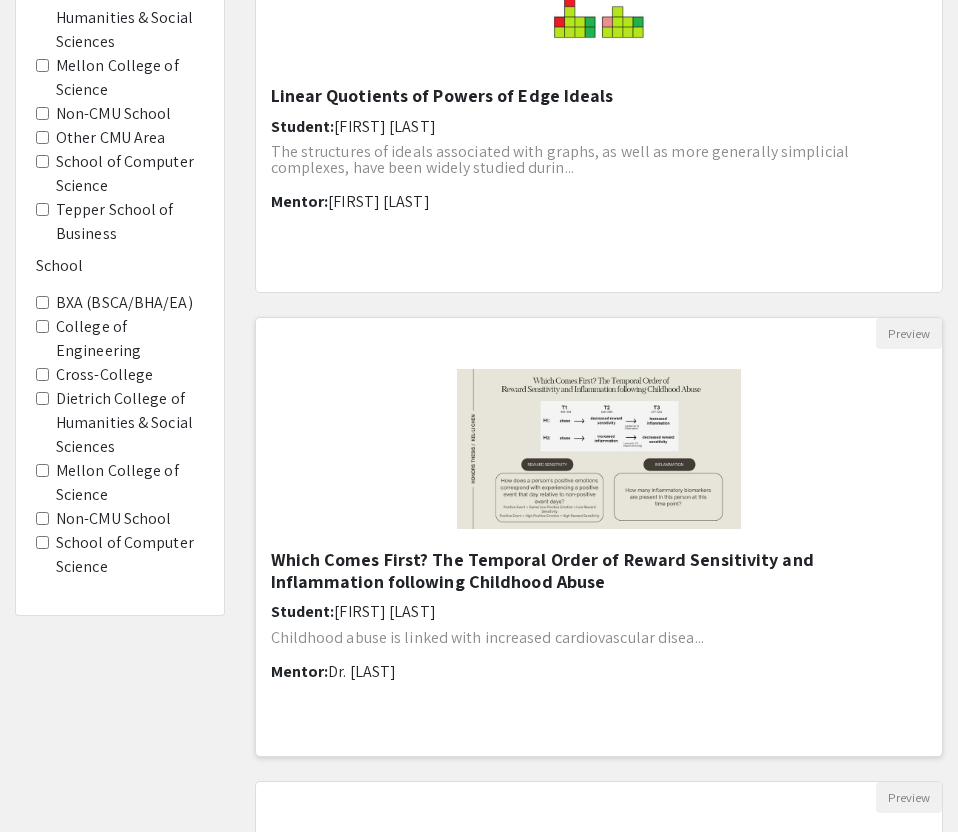 scroll, scrollTop: 640, scrollLeft: 0, axis: vertical 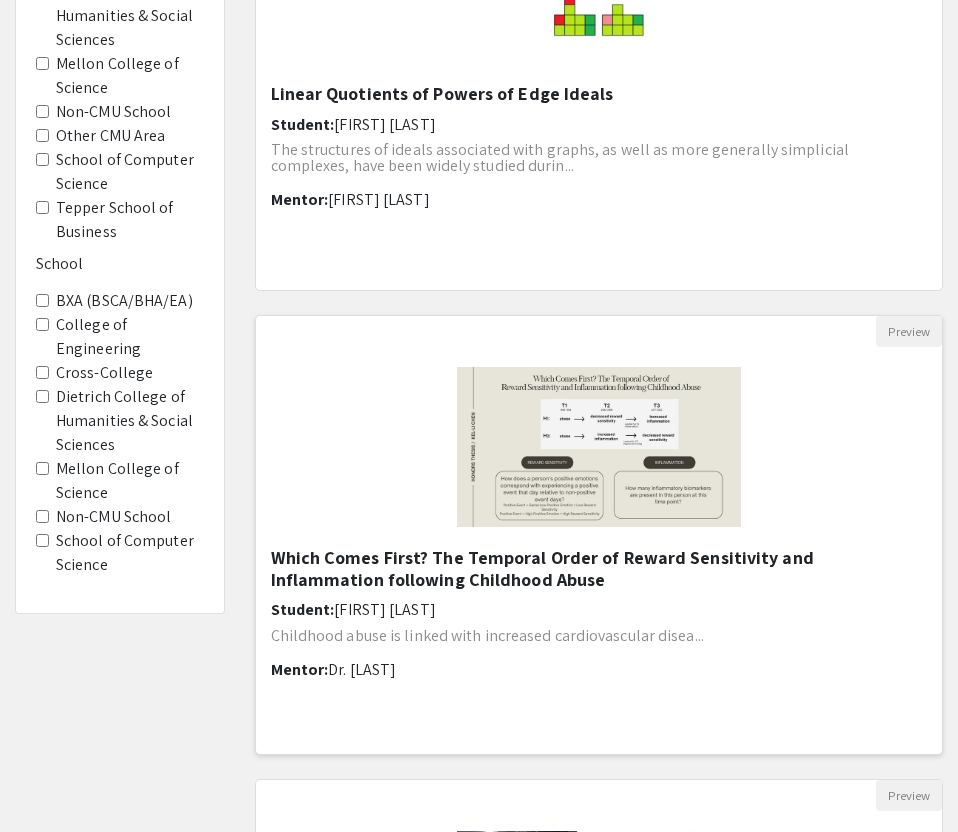 click on "Which Comes First? The Temporal Order of Reward Sensitivity and Inflammation following Childhood Abuse" at bounding box center [599, 568] 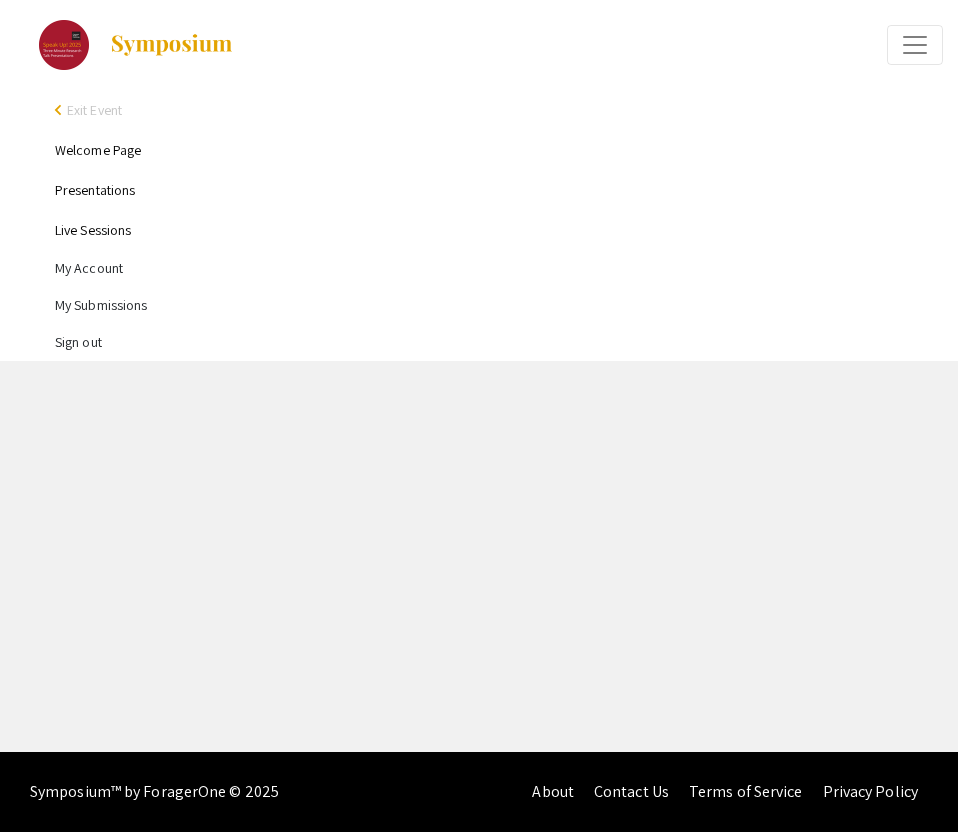 scroll, scrollTop: 0, scrollLeft: 0, axis: both 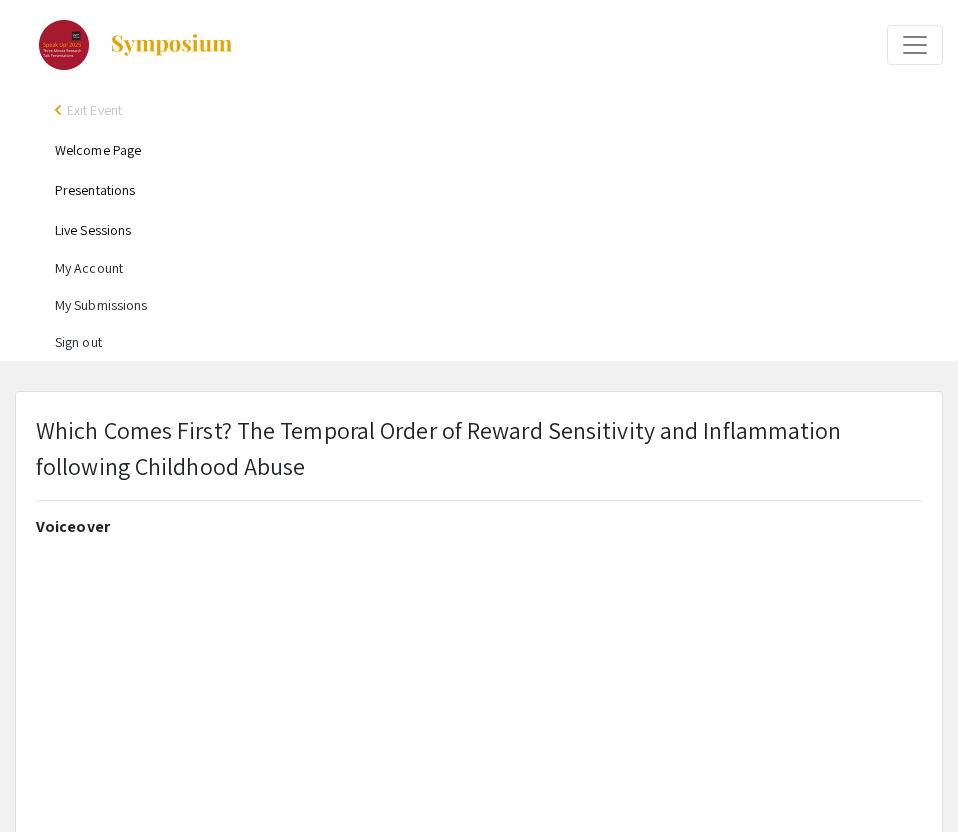 select on "custom" 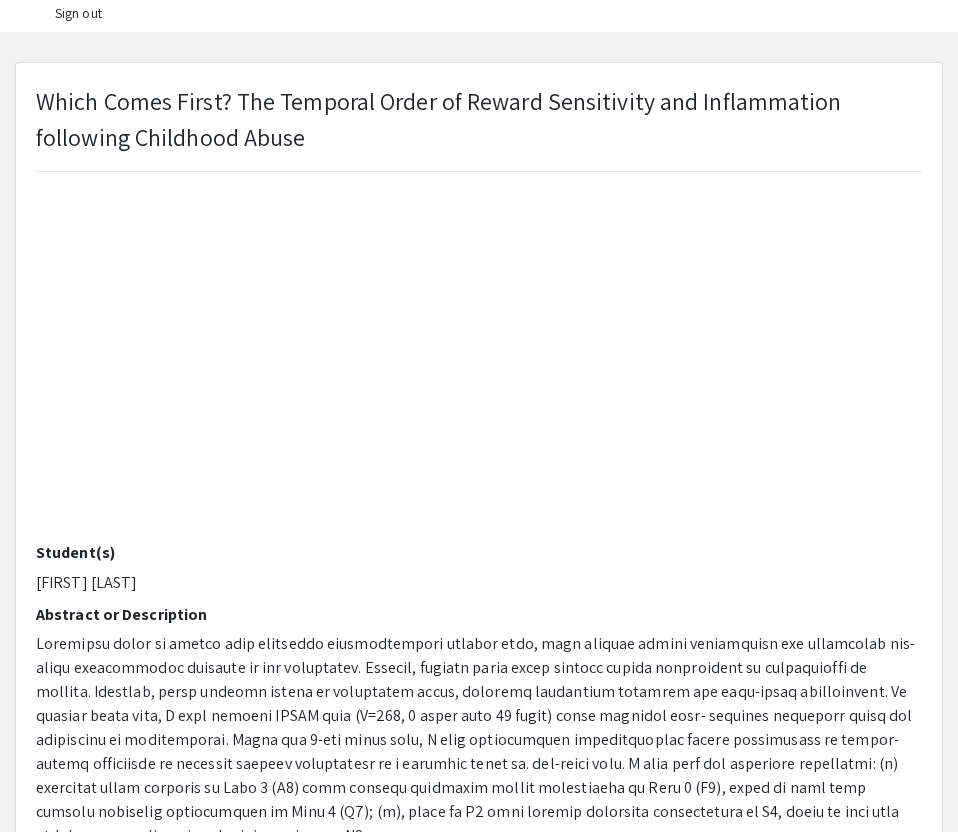 scroll, scrollTop: 340, scrollLeft: 0, axis: vertical 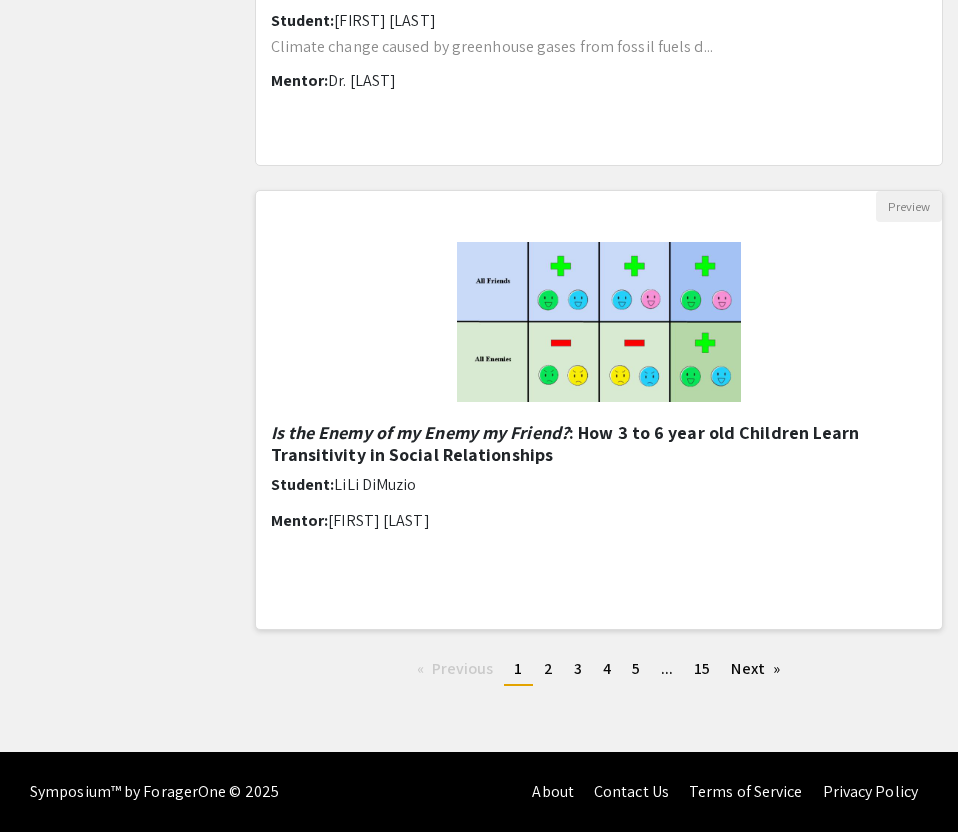 click on "Is the Enemy of my Enemy my Friend? : How 3 to 6 year old Children Learn Transitivity in Social Relationships" at bounding box center (599, 443) 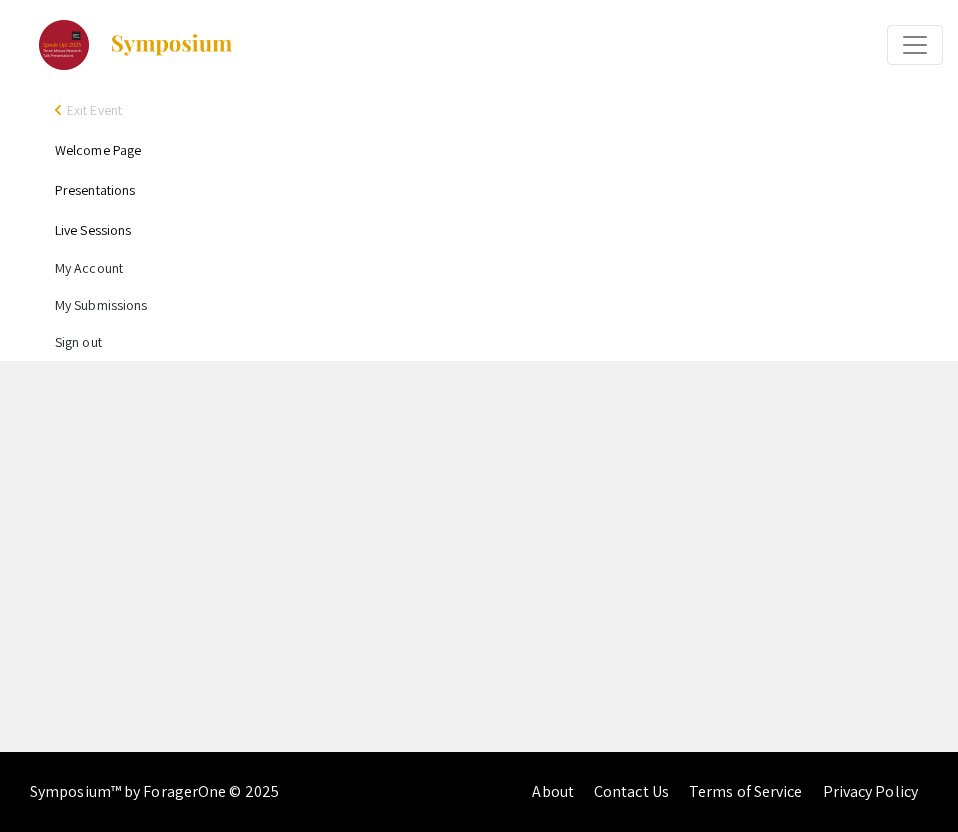 scroll, scrollTop: 0, scrollLeft: 0, axis: both 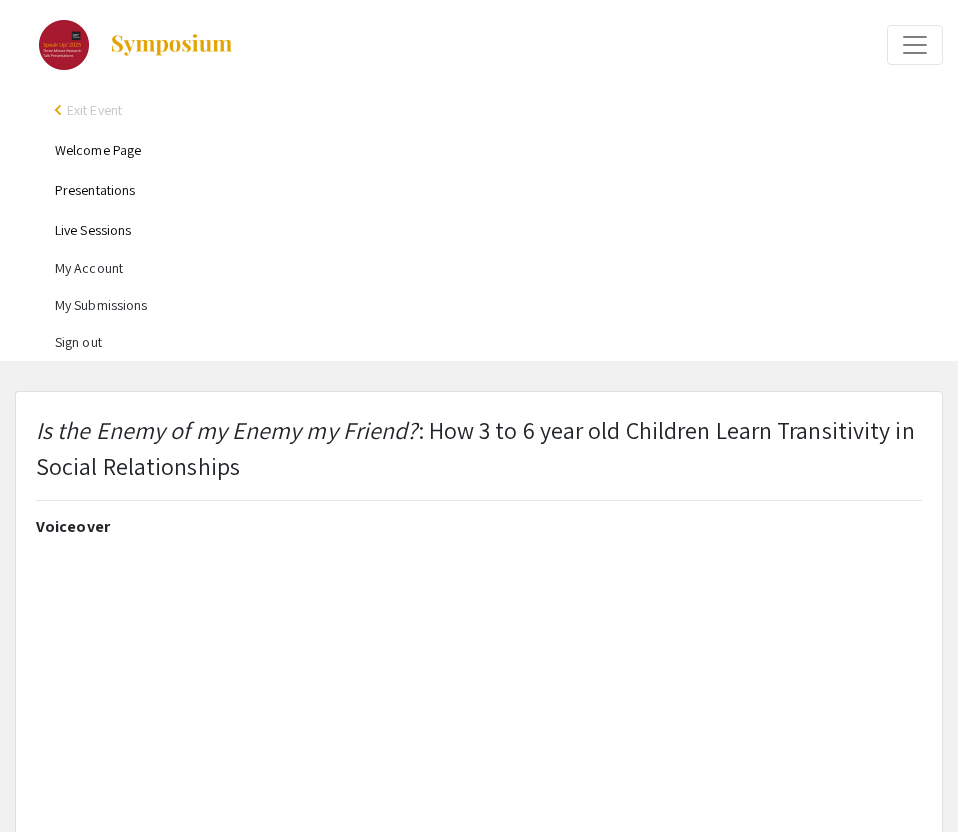 type on "0" 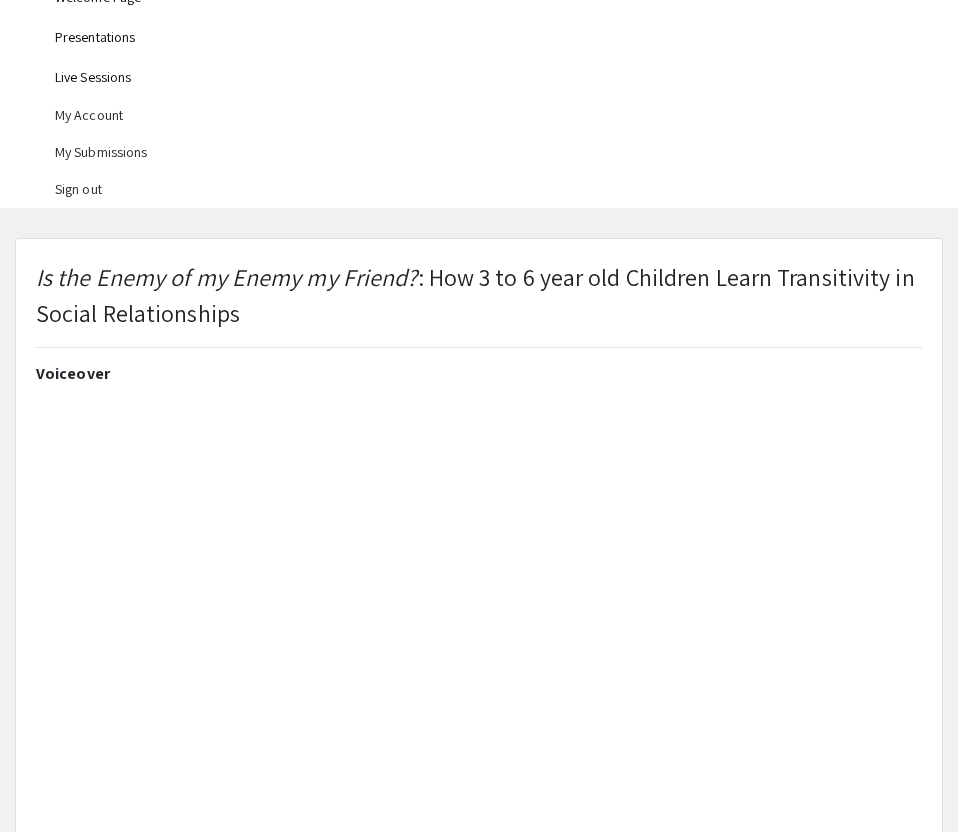 scroll, scrollTop: 155, scrollLeft: 0, axis: vertical 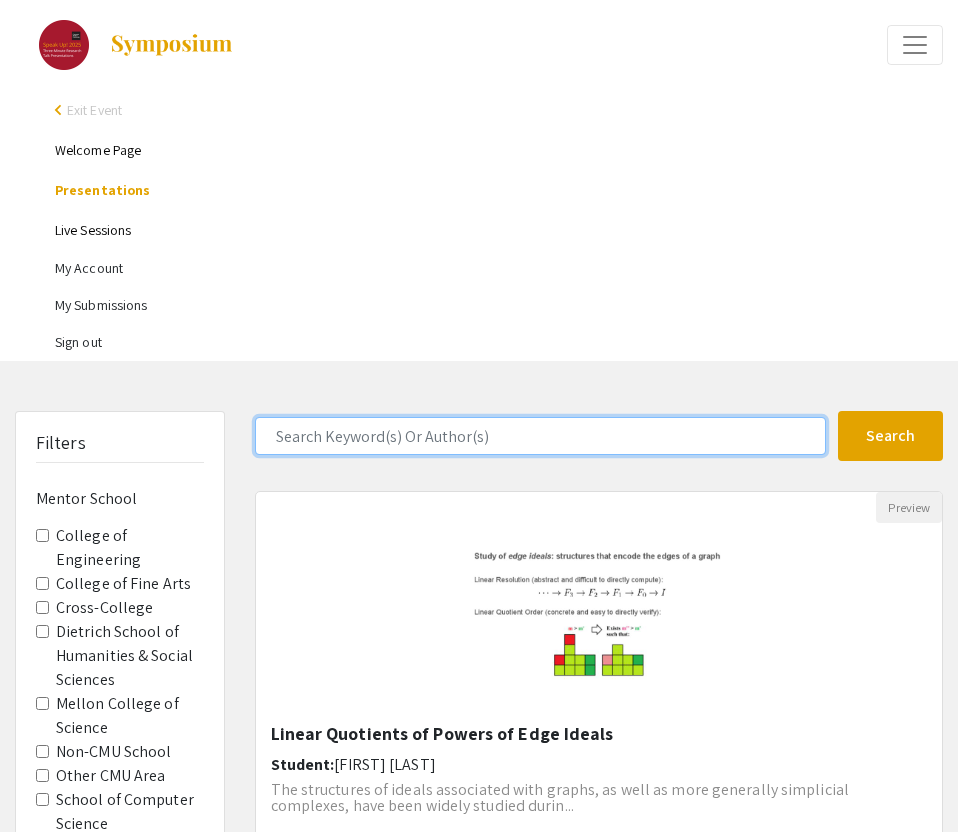 click 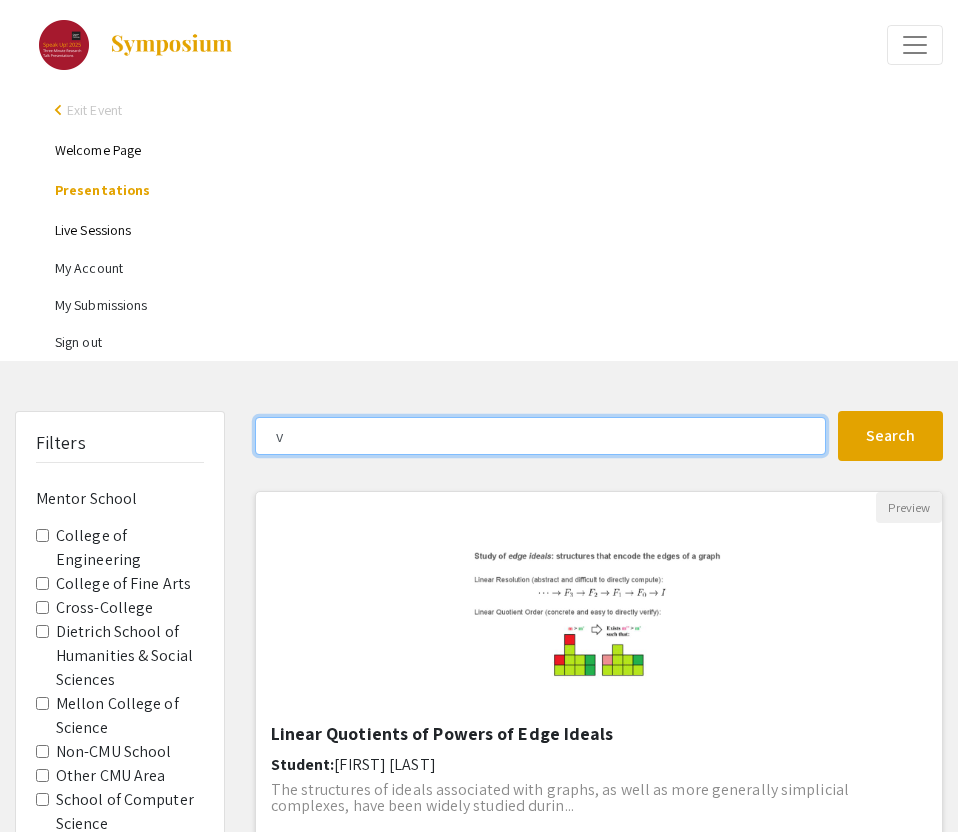 type on "[FIRST]" 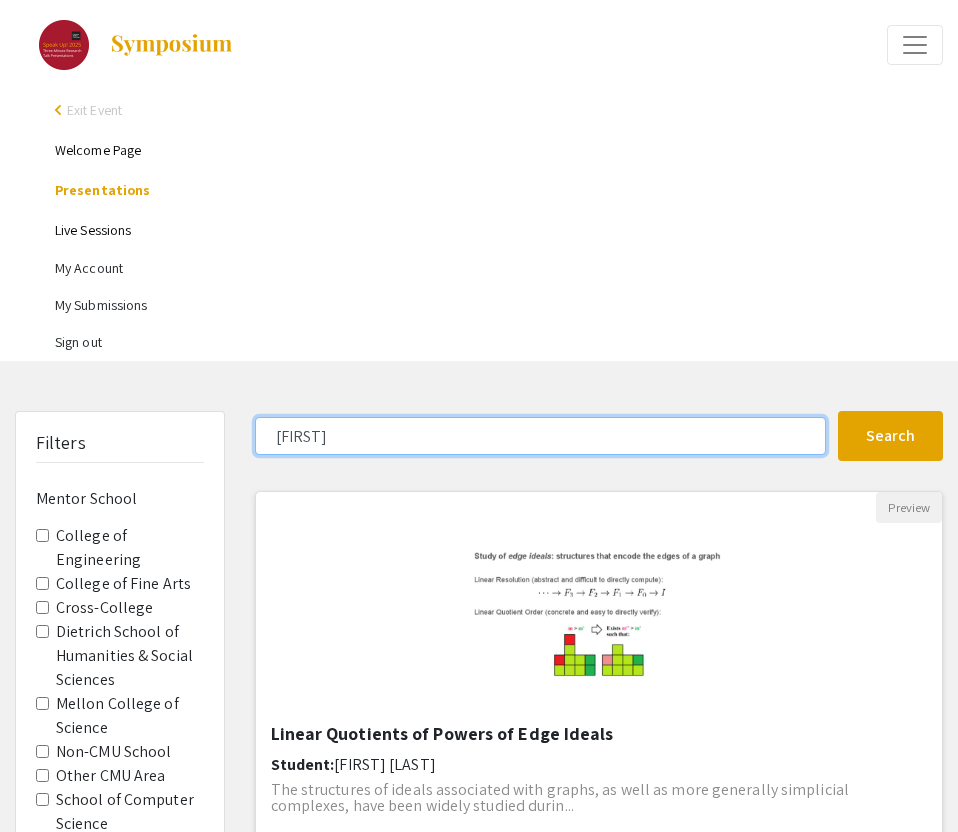 click on "Search" 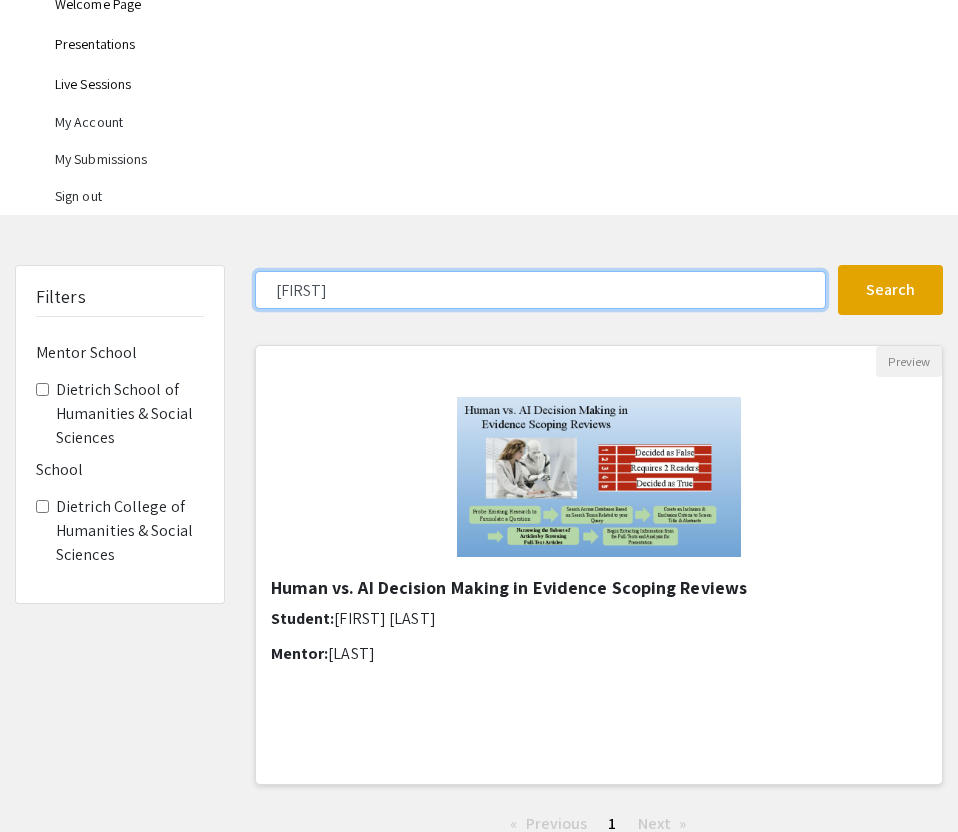 scroll, scrollTop: 208, scrollLeft: 0, axis: vertical 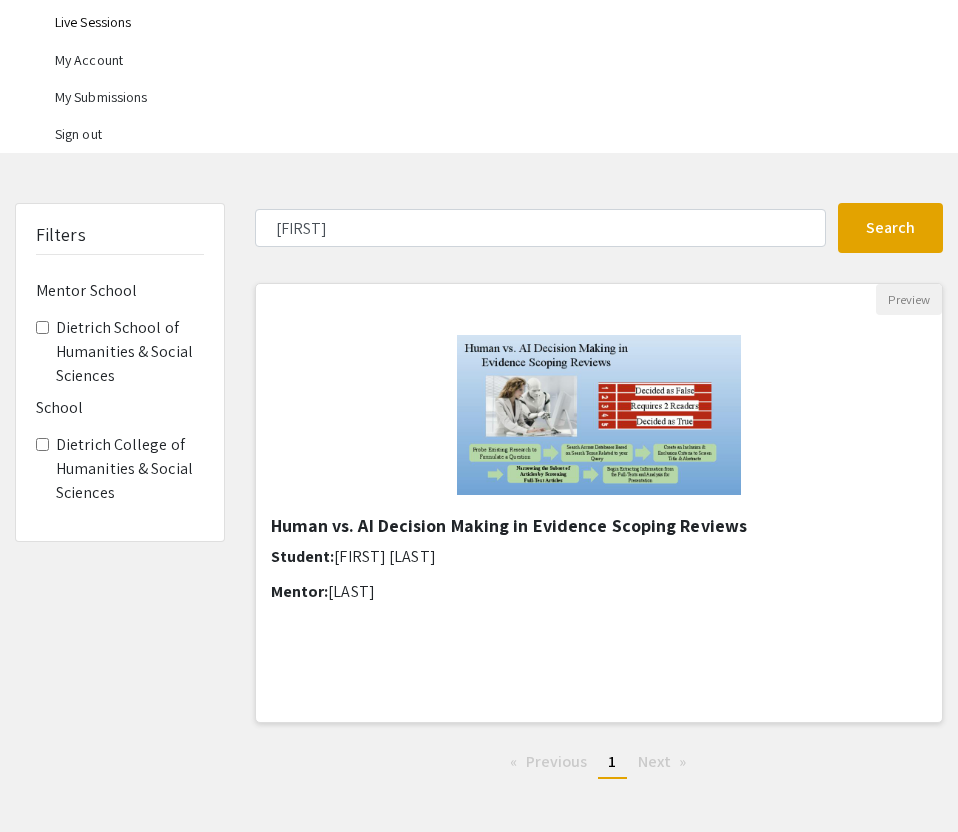click on "[FIRST] [LAST]" 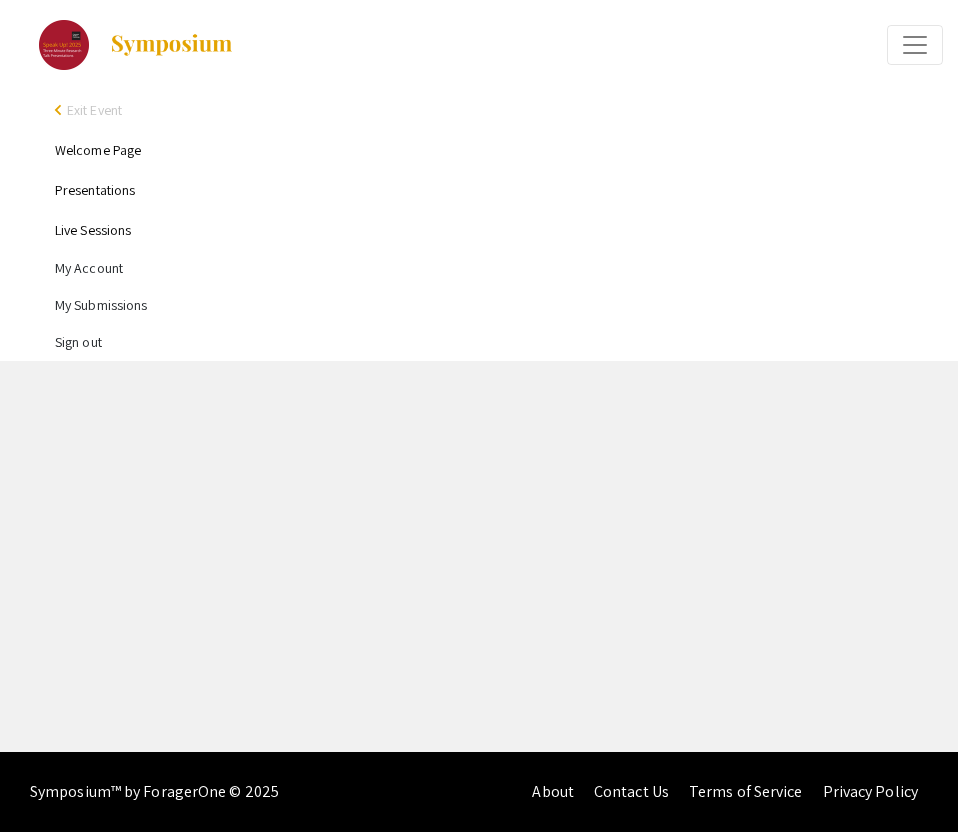select on "custom" 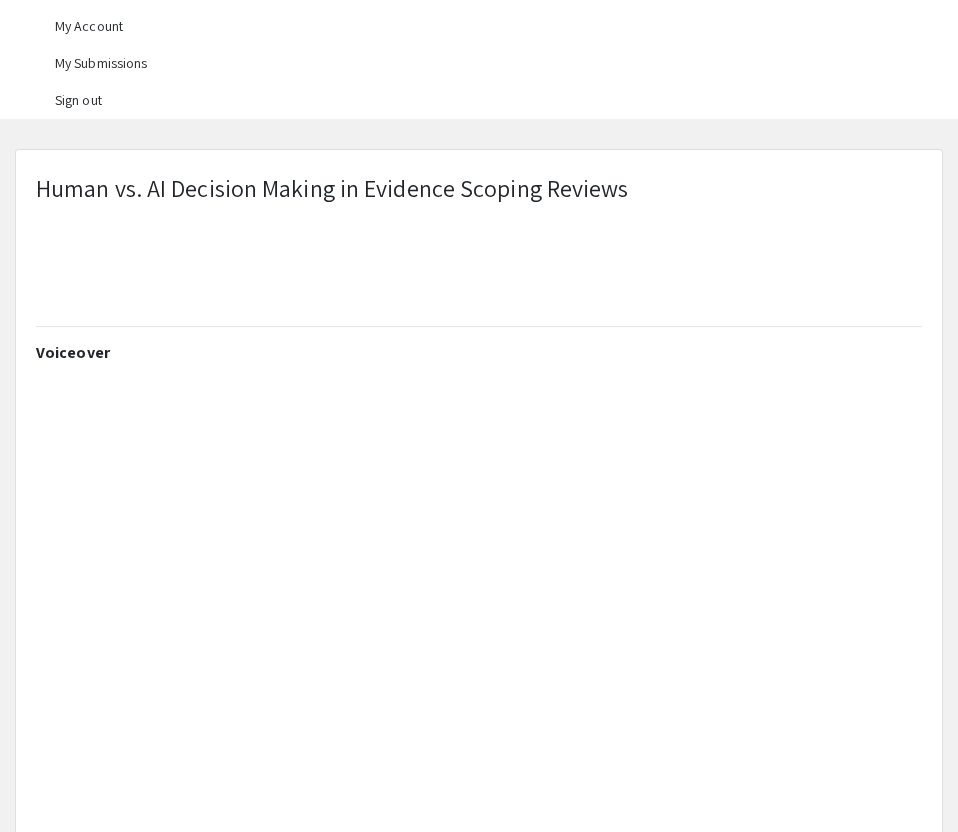 type on "0" 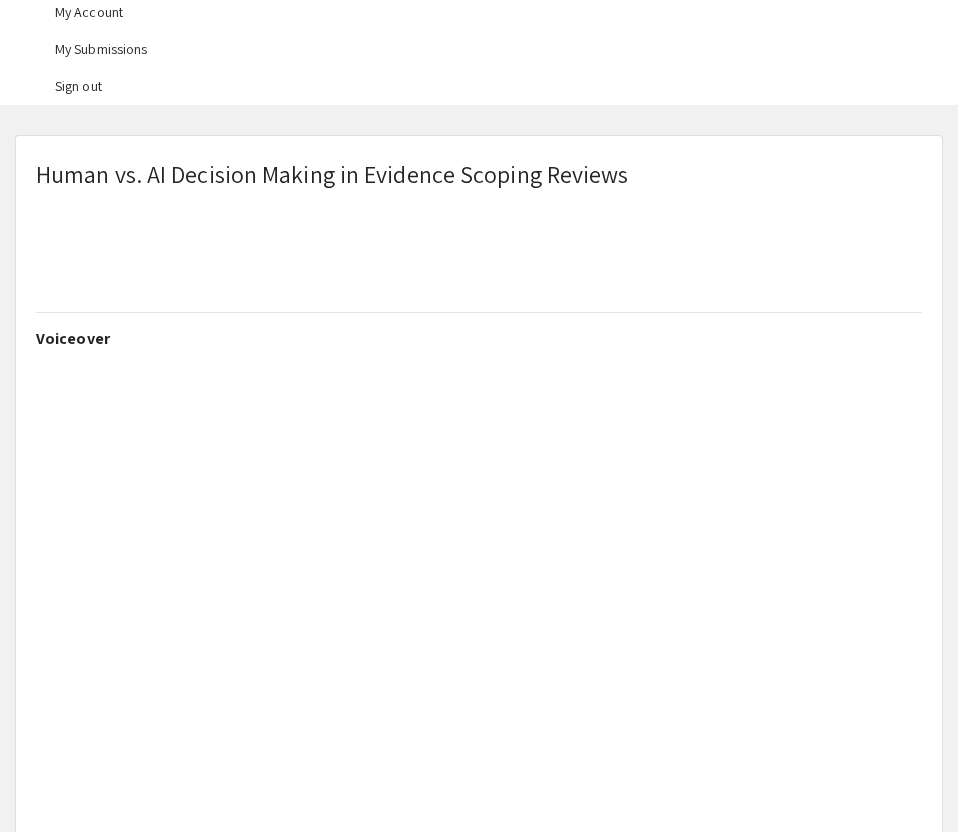 select on "custom" 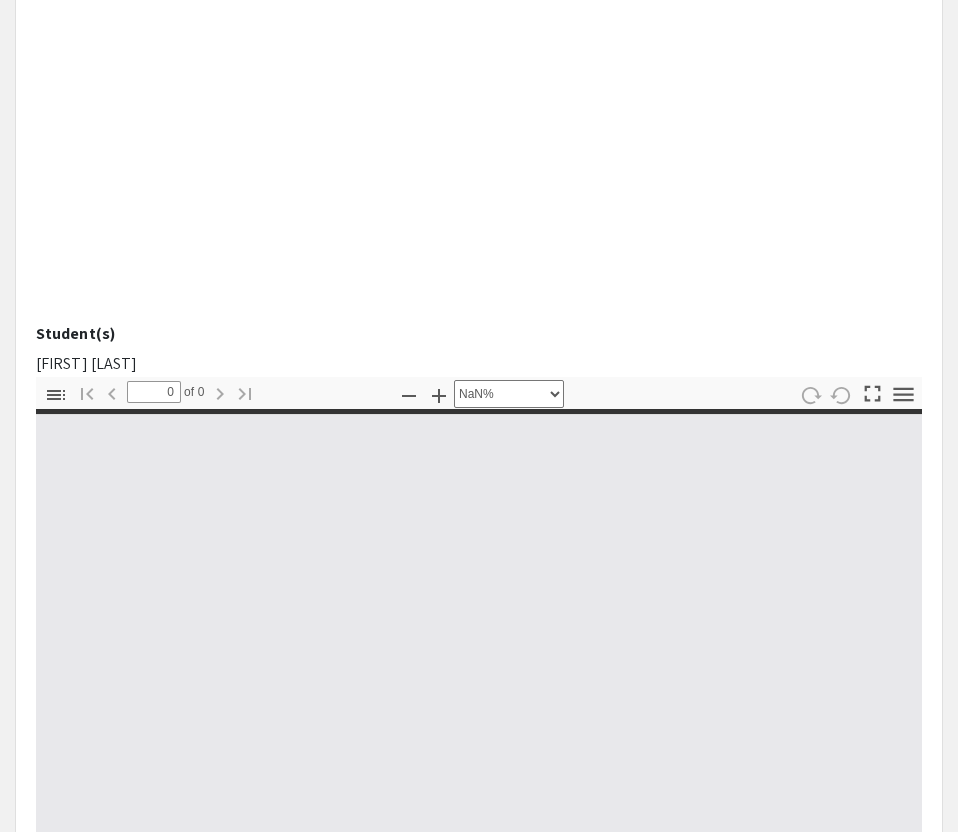 type on "1" 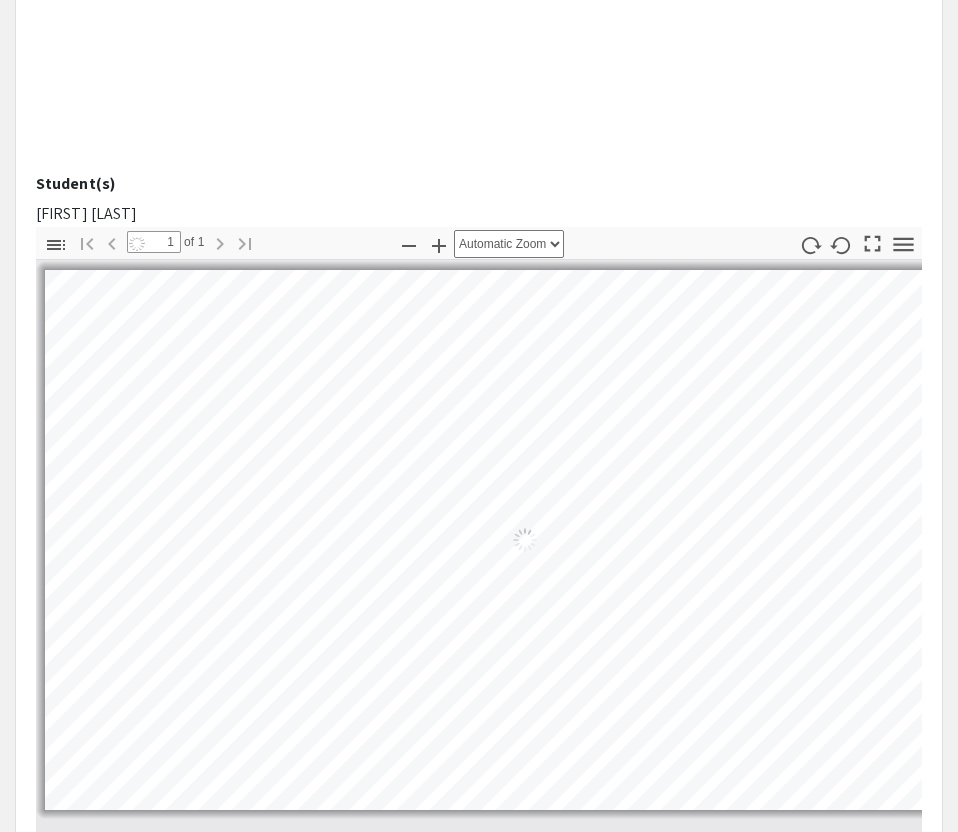 select on "auto" 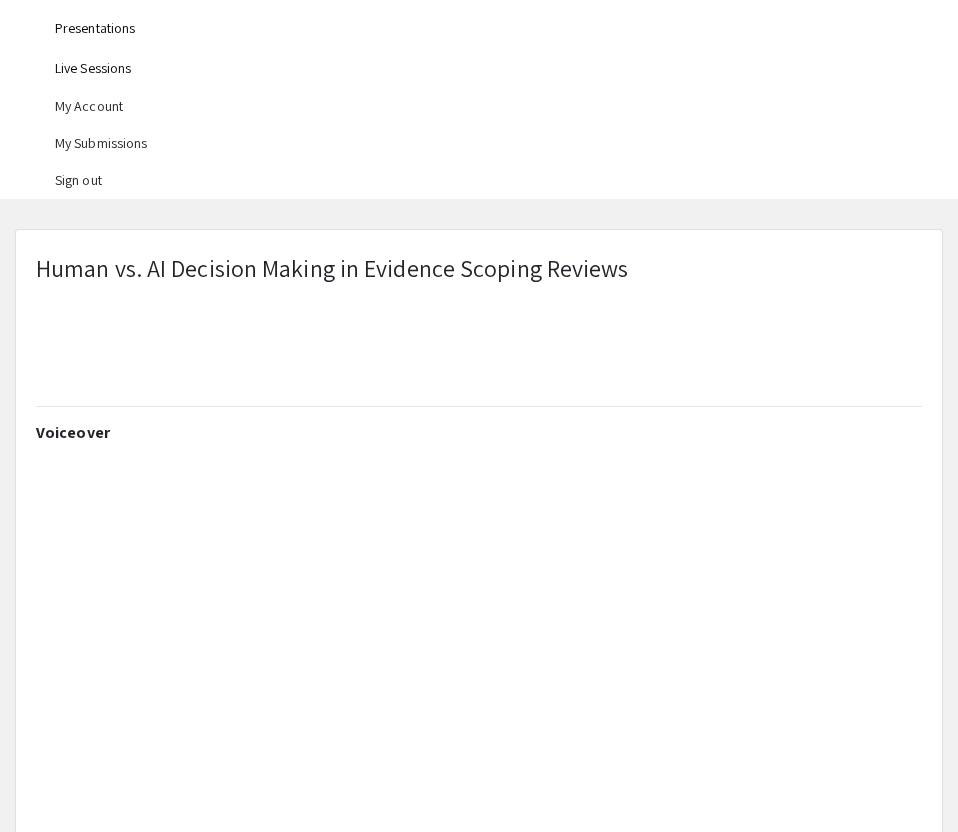scroll, scrollTop: 78, scrollLeft: 0, axis: vertical 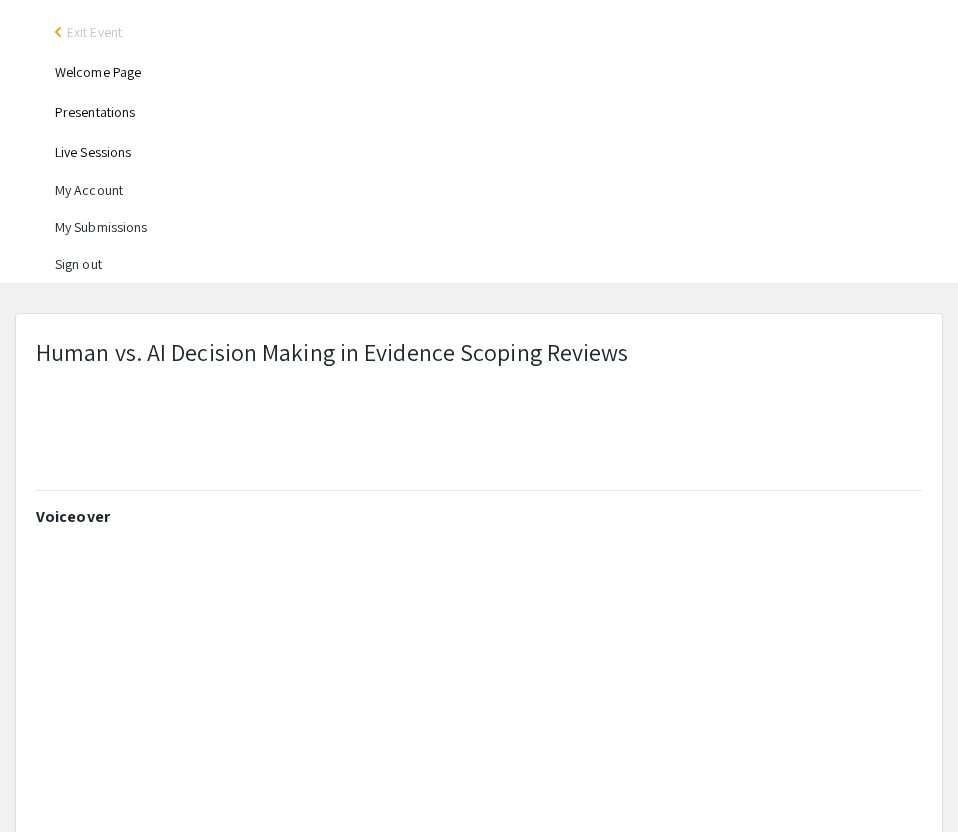 click on "Presentations" at bounding box center [95, 112] 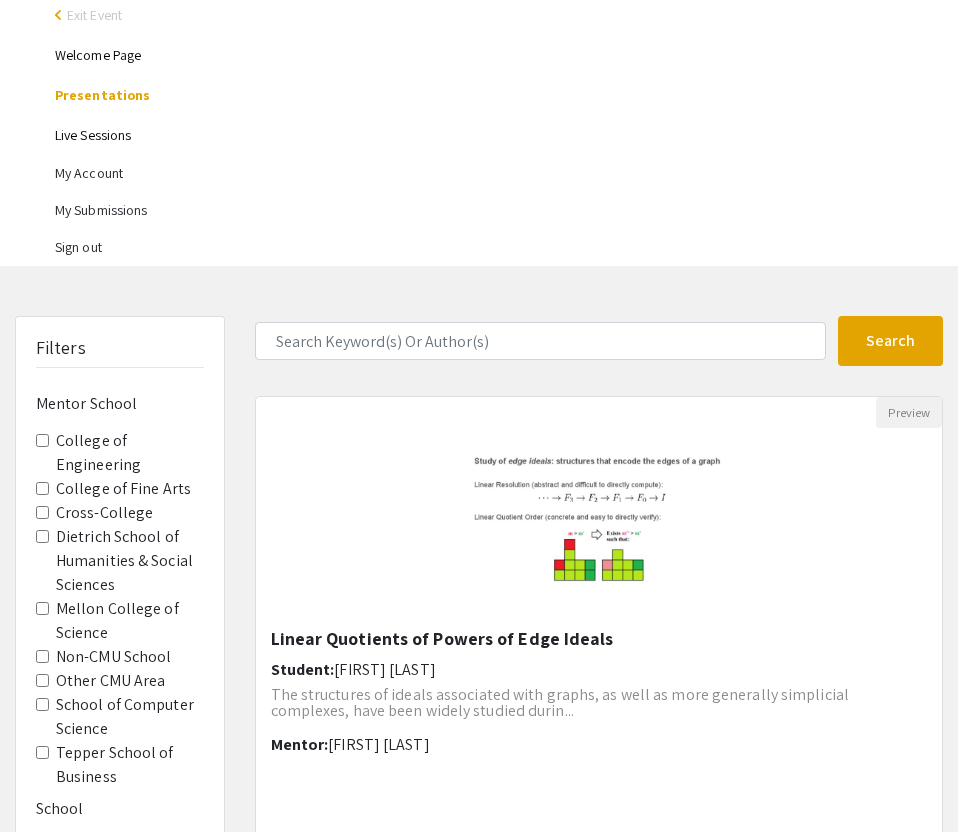 scroll, scrollTop: 0, scrollLeft: 0, axis: both 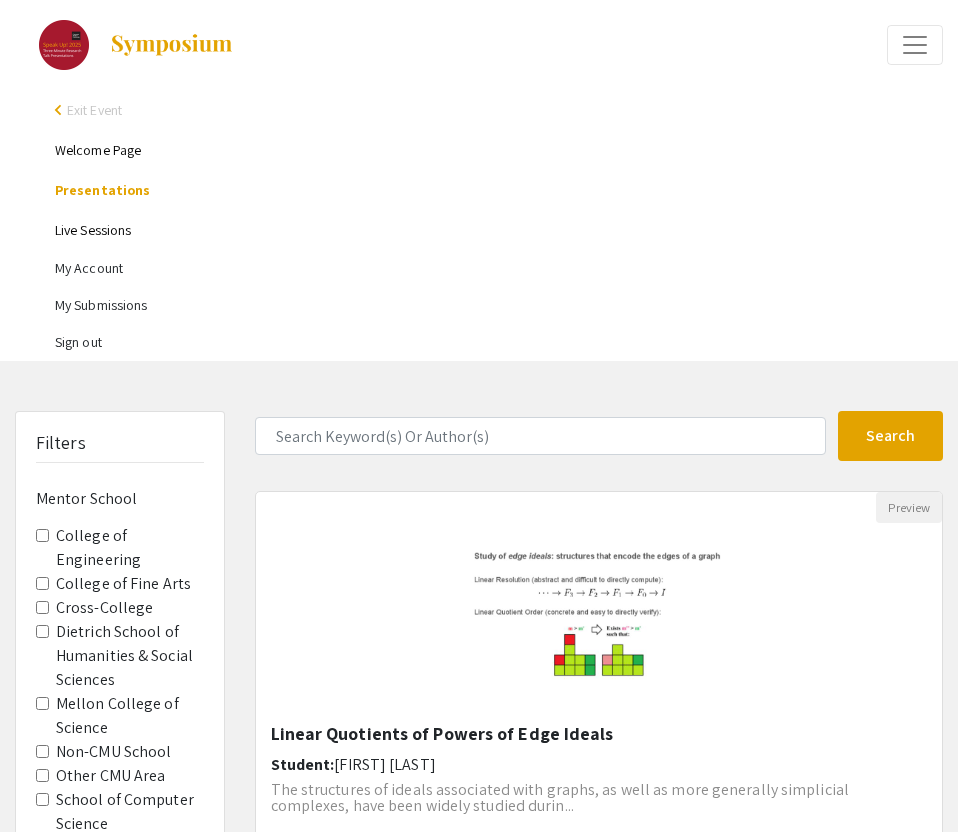 click on "arrow_back_ios Exit Event Welcome Page Presentations Live Sessions My Account My Submissions Sign out Filters Mentor School College of Engineering College of Fine Arts Cross-College Dietrich School of Humanities Social Sciences Mellon College of Science Non-CMU School Other CMU Area School of Computer Science Tepper School of Business School BXA (BSCA/BHA/EA) College of Engineering Cross-College Dietrich College of Humanities Social Sciences Mellon College of Science Non-CMU School School of Computer Science Search 86 Results found Preview Linear Quotients of Powers of Edge Ideals Student: Yuelin Li The structures of ideals associated with graphs, as well as more generally simplicial complexes, have been widely studied durin... Mentor: [FIRST] [LAST] Preview Which Comes First? The Temporal Order of Reward Sensitivity and Inflammation following Childhood Abuse Student: Kel-Li Chen Childhood abuse is linked with increased cardiovascular disea... page 1" at bounding box center [479, 1686] 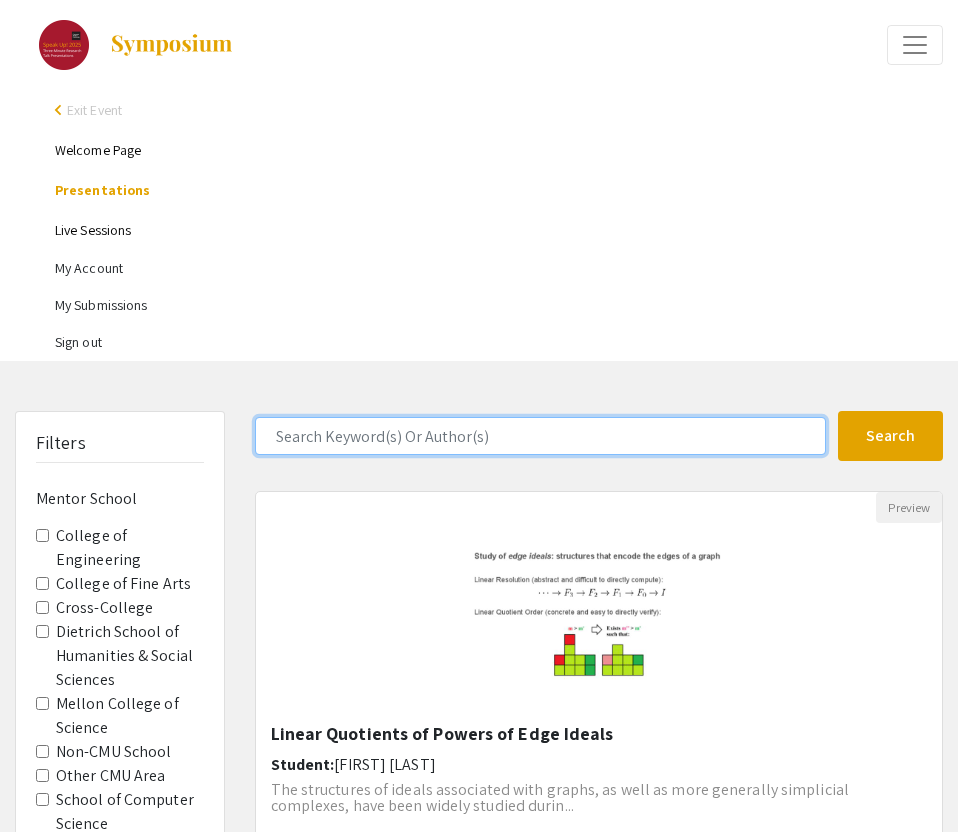 click 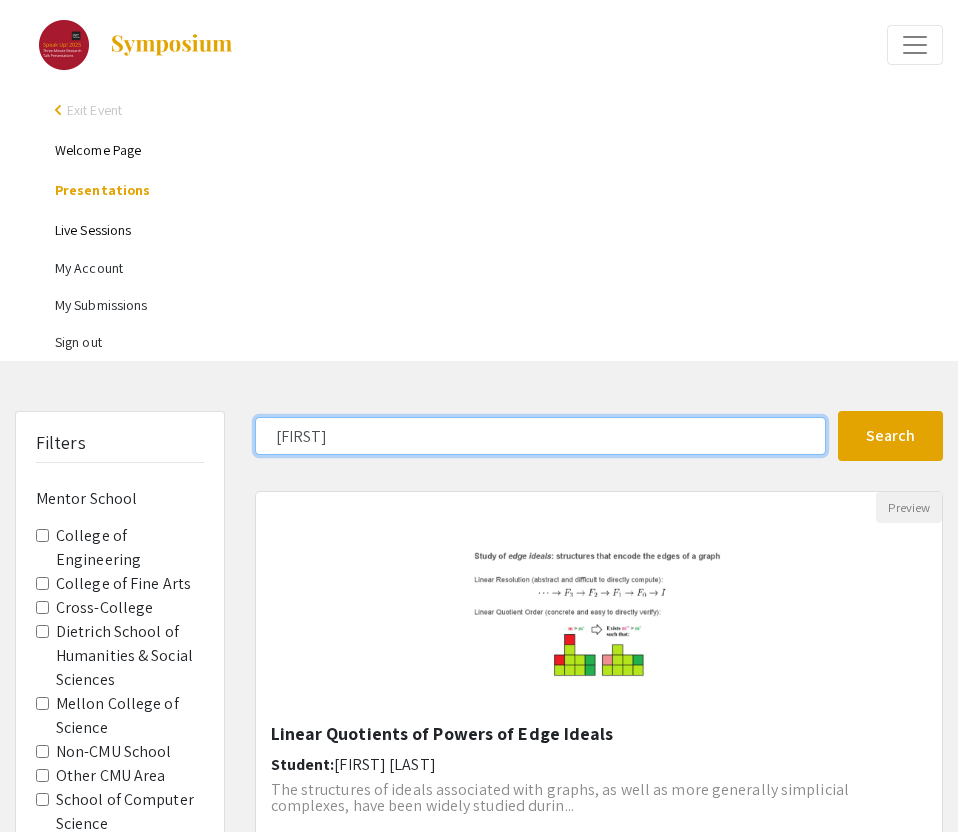 type on "[FIRST]" 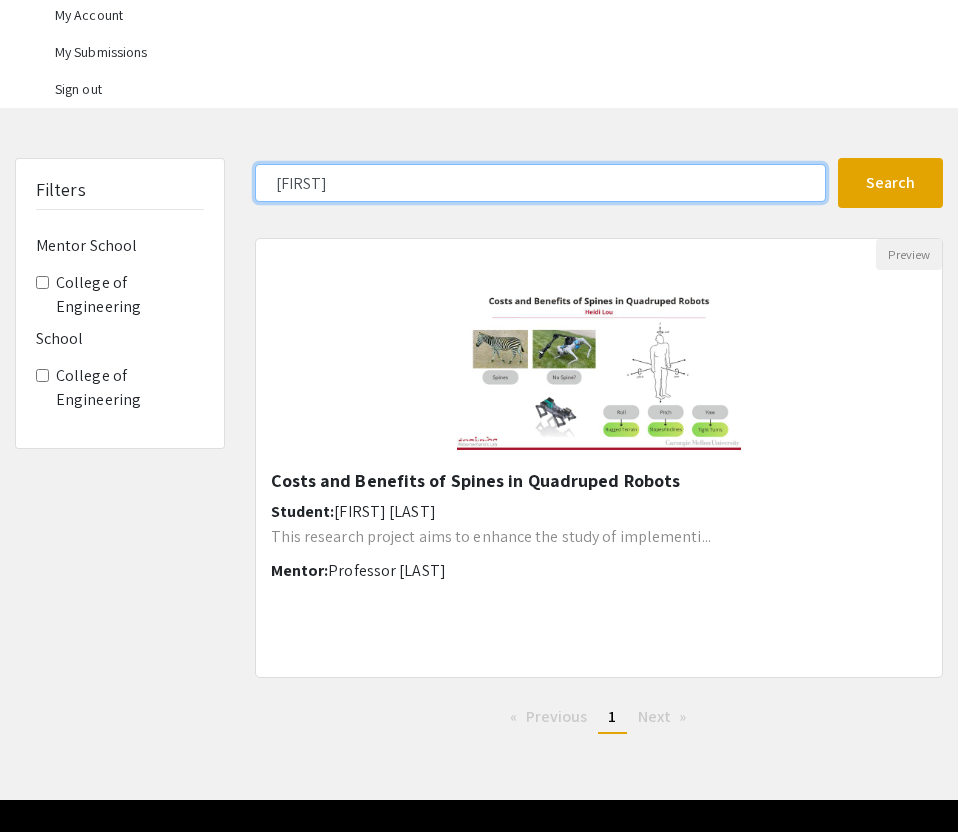 scroll, scrollTop: 301, scrollLeft: 0, axis: vertical 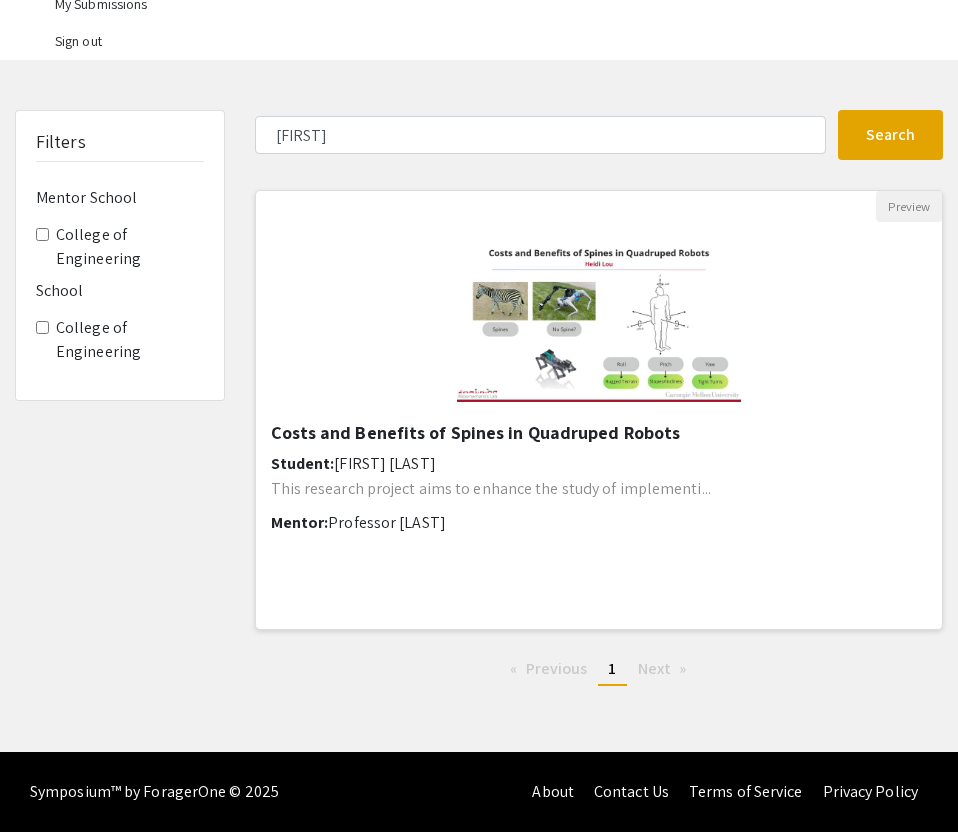 click 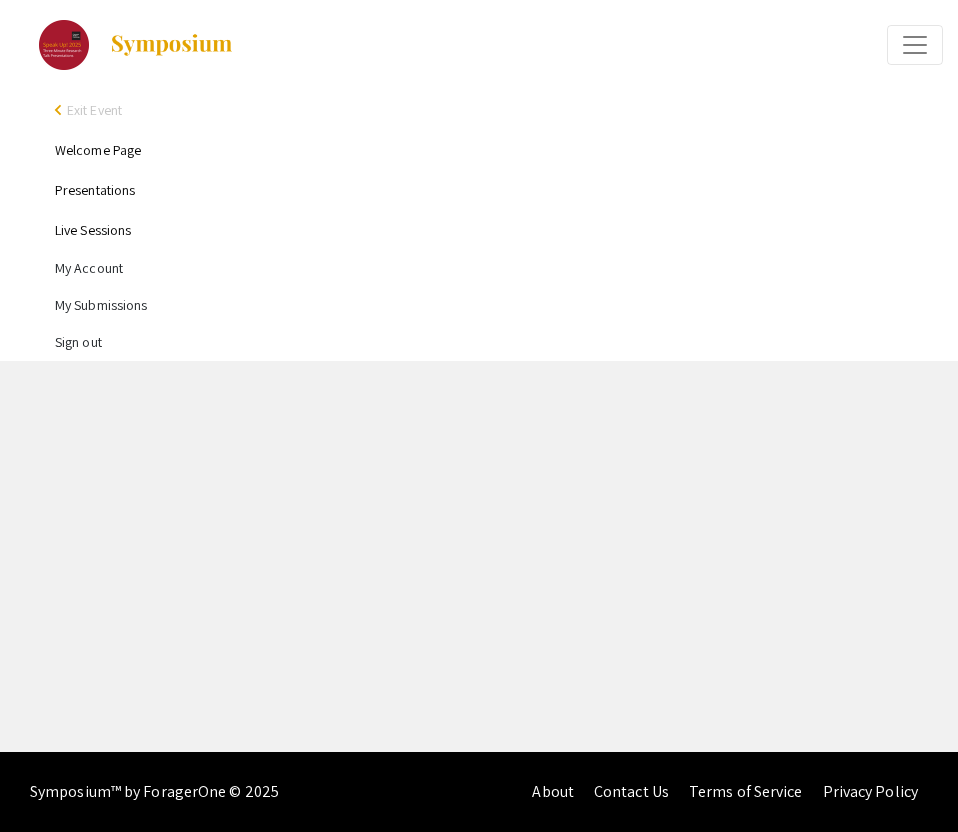 scroll, scrollTop: 0, scrollLeft: 0, axis: both 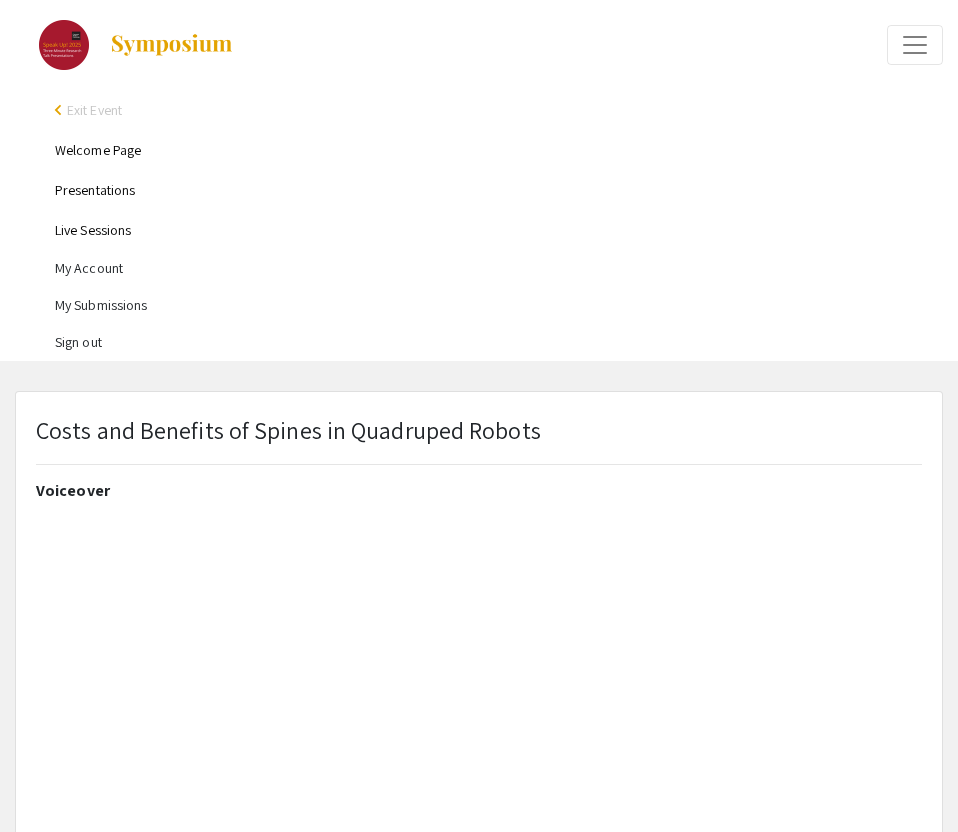 type on "0" 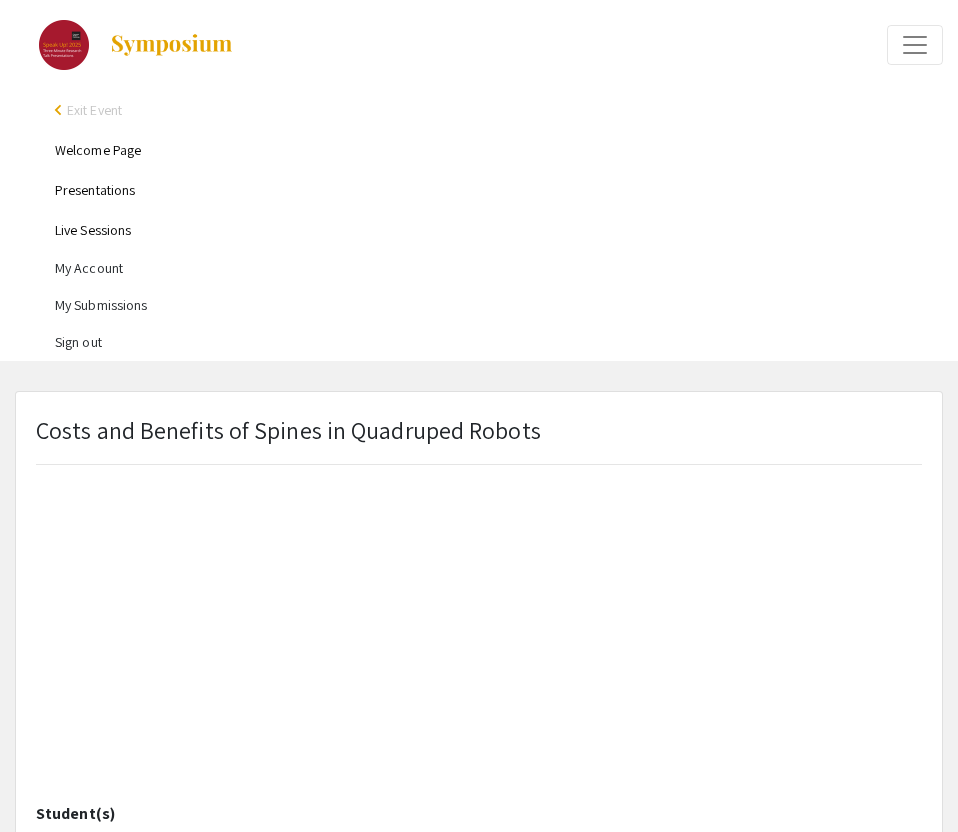 select on "auto" 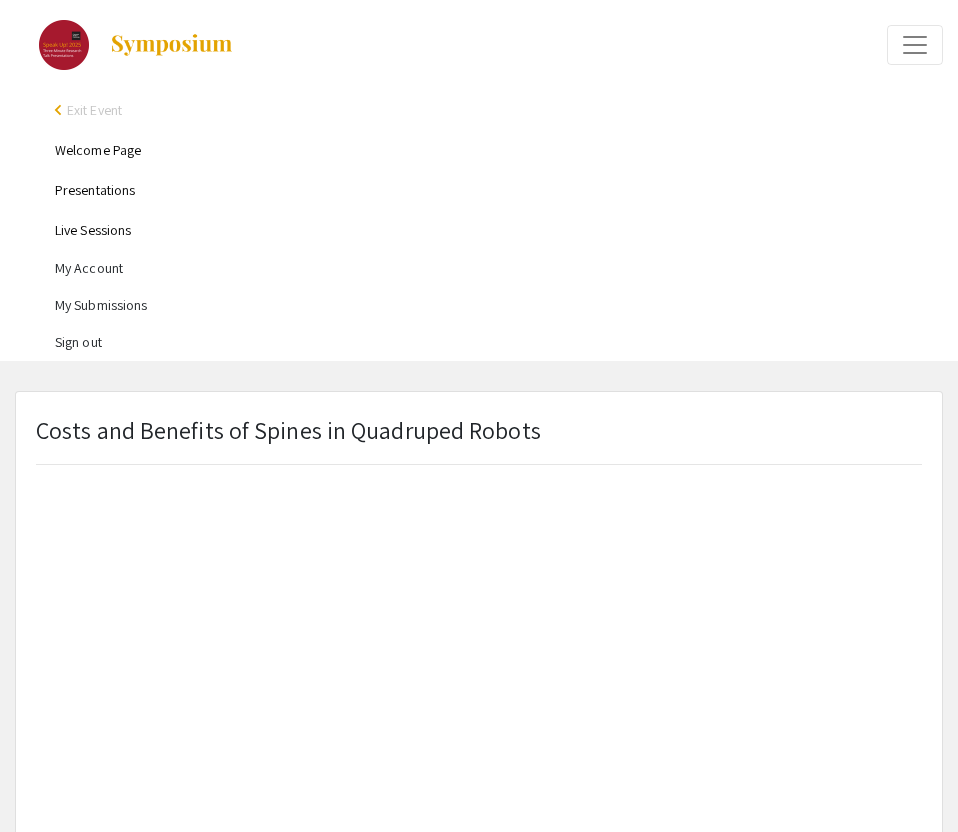 scroll, scrollTop: 0, scrollLeft: 0, axis: both 